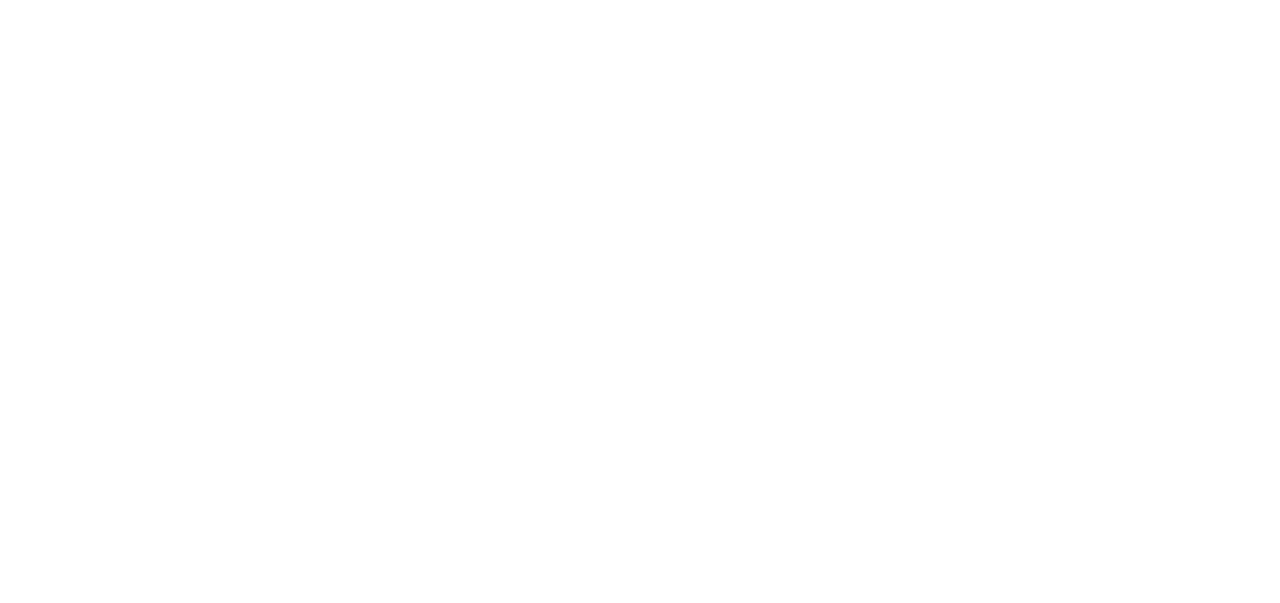 scroll, scrollTop: 0, scrollLeft: 0, axis: both 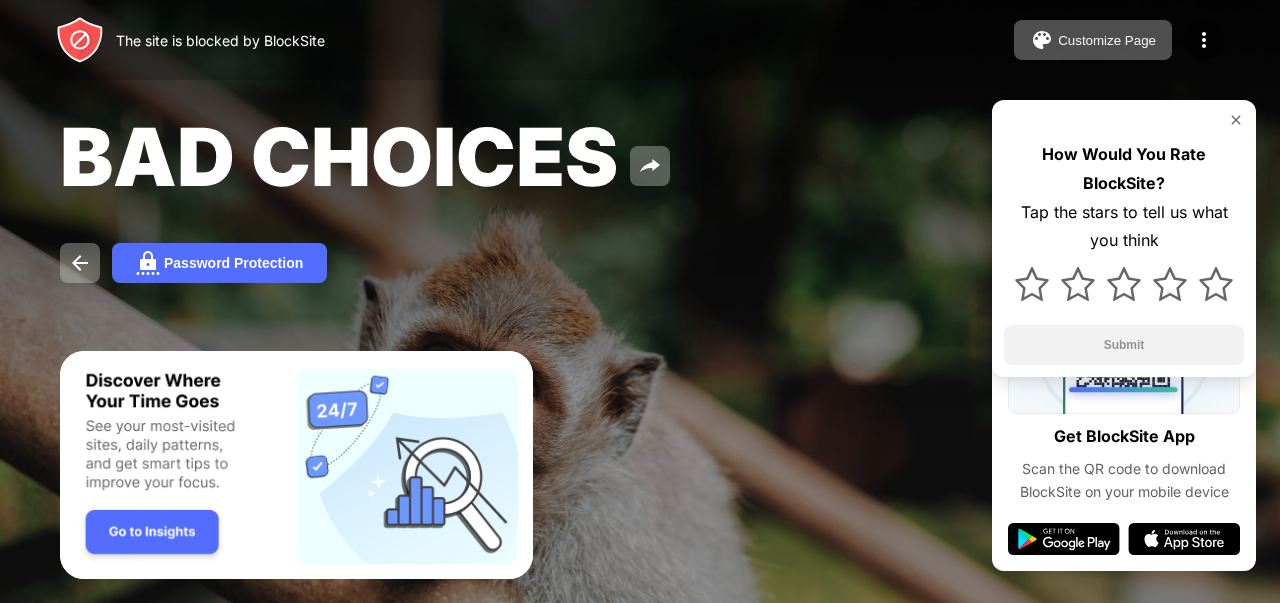 click on "BAD CHOICES Password Protection How Would You Rate BlockSite? Tap the stars to tell us what you think Submit" at bounding box center (640, 195) 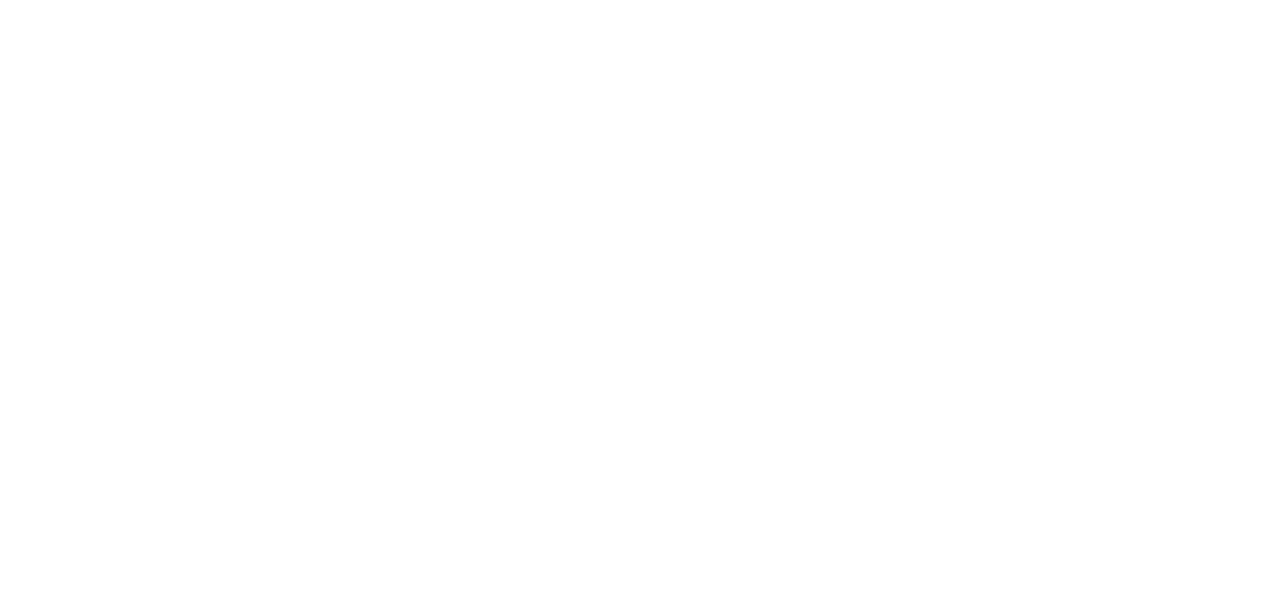 scroll, scrollTop: 0, scrollLeft: 0, axis: both 